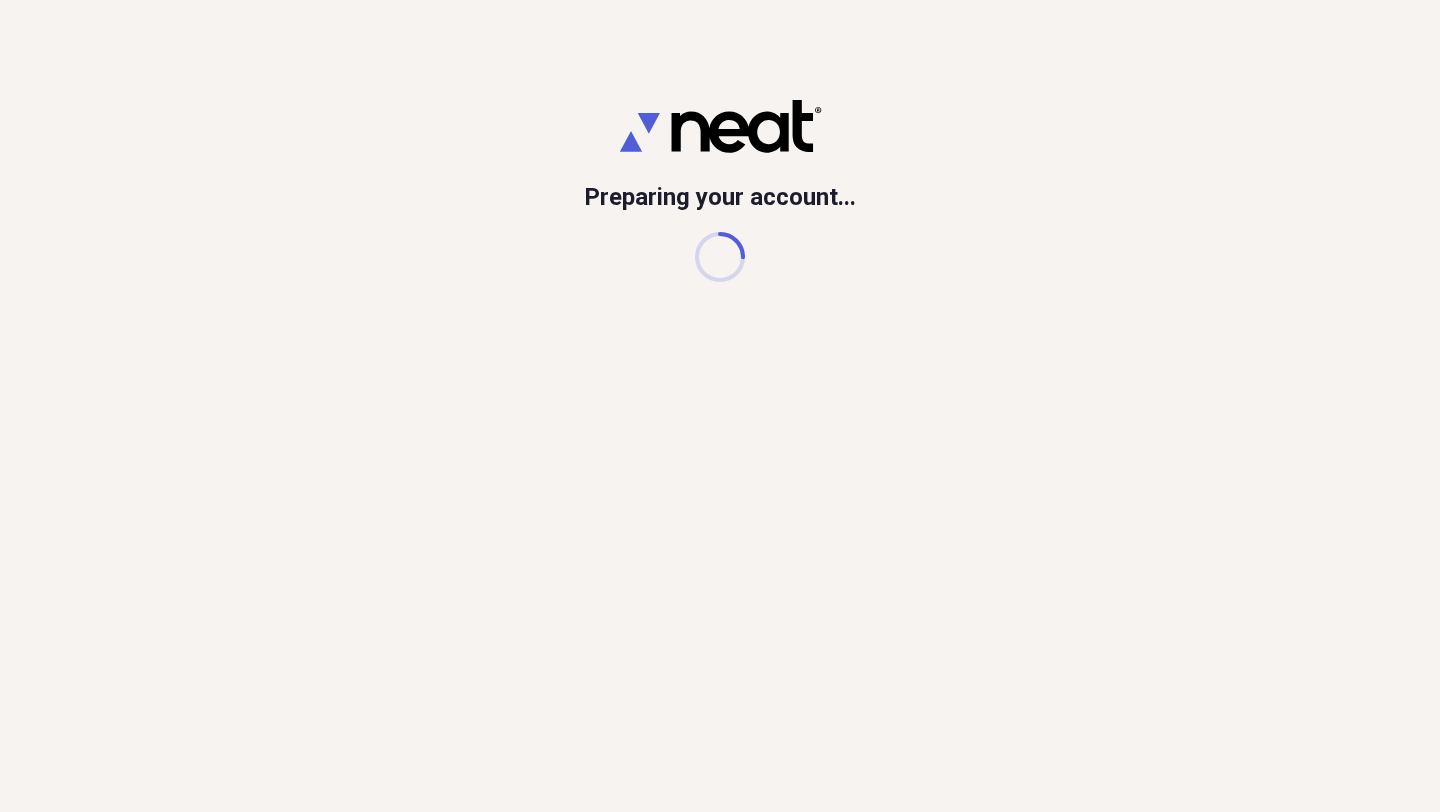 scroll, scrollTop: 0, scrollLeft: 0, axis: both 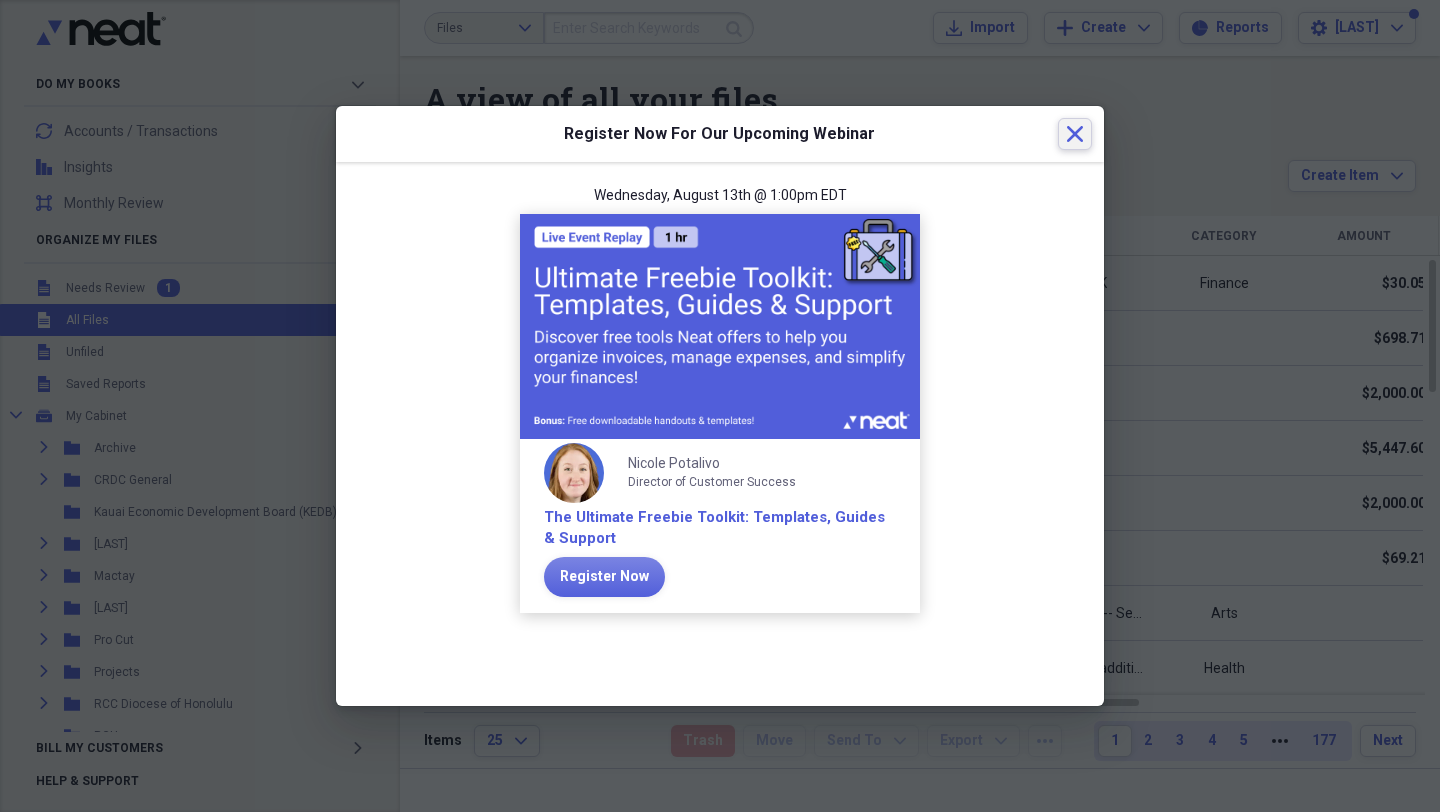 click 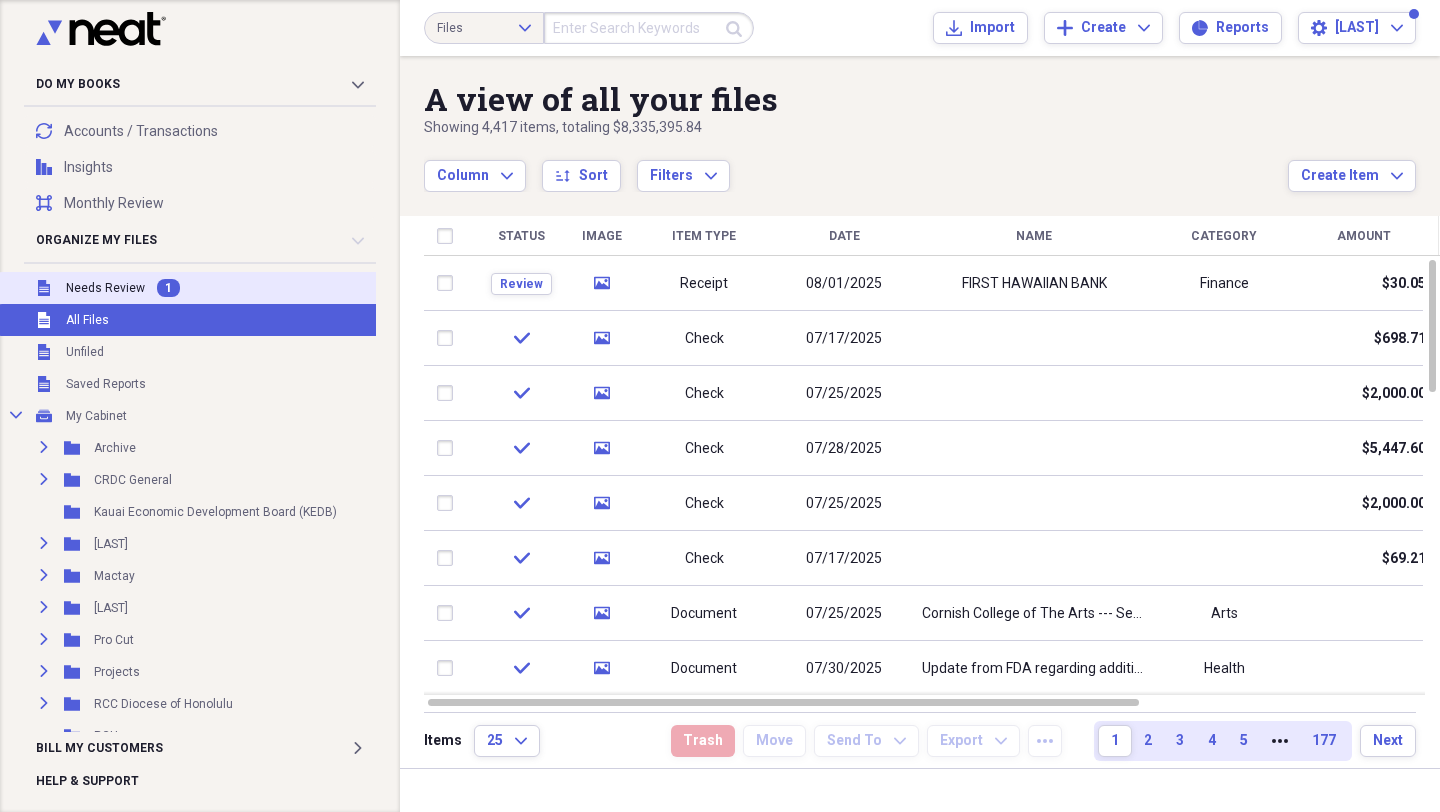 click on "Unfiled Needs Review 1" at bounding box center [199, 288] 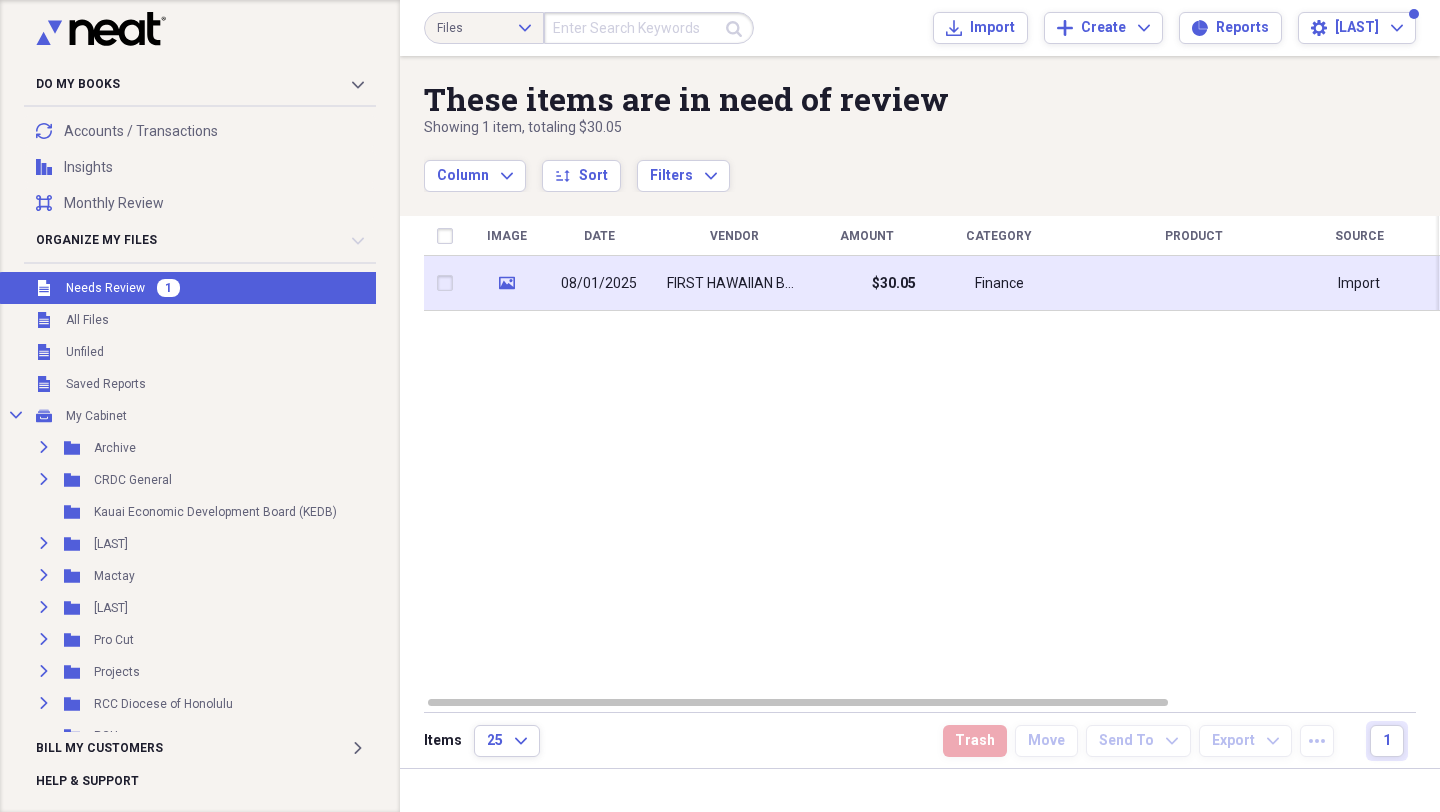 click at bounding box center [1194, 283] 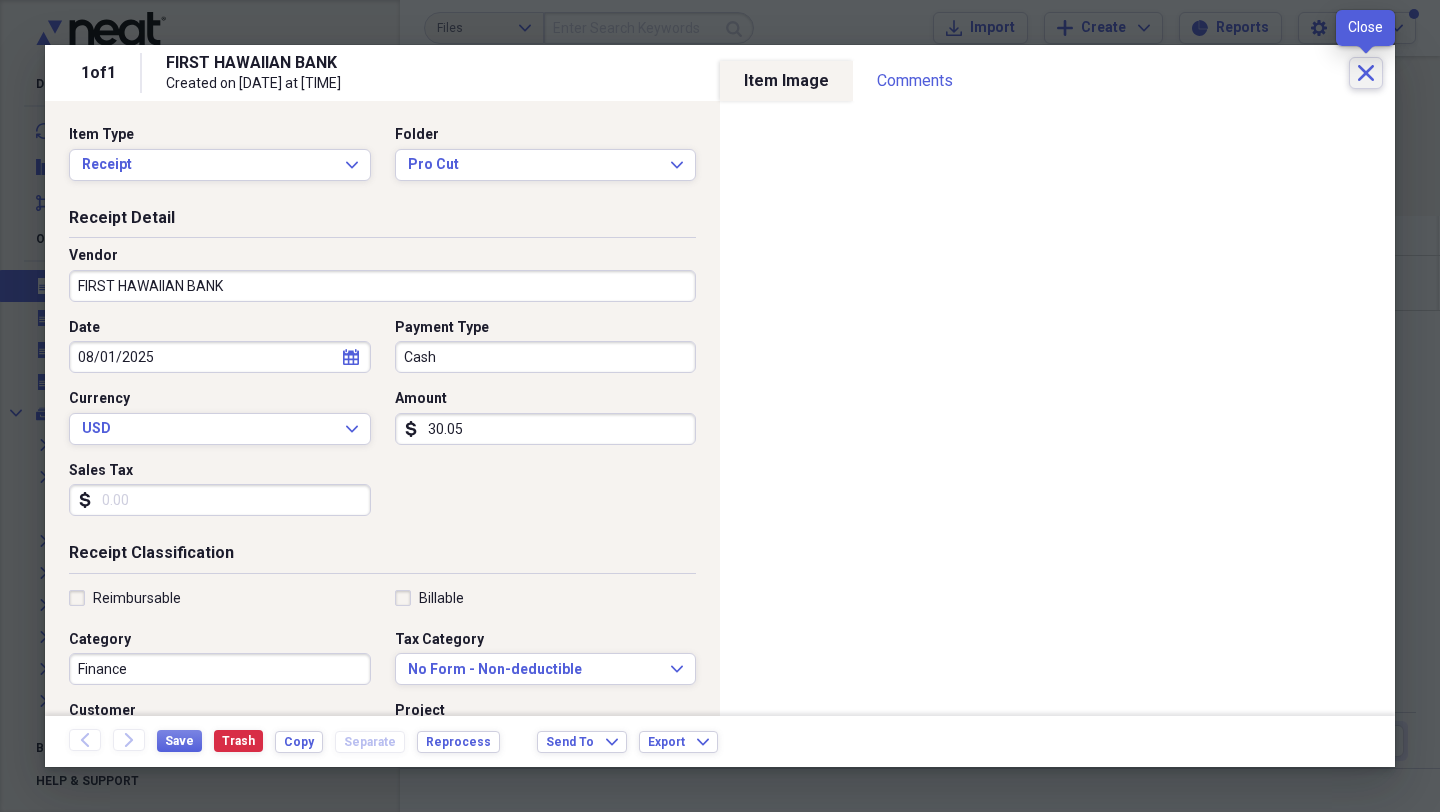 click on "Close" 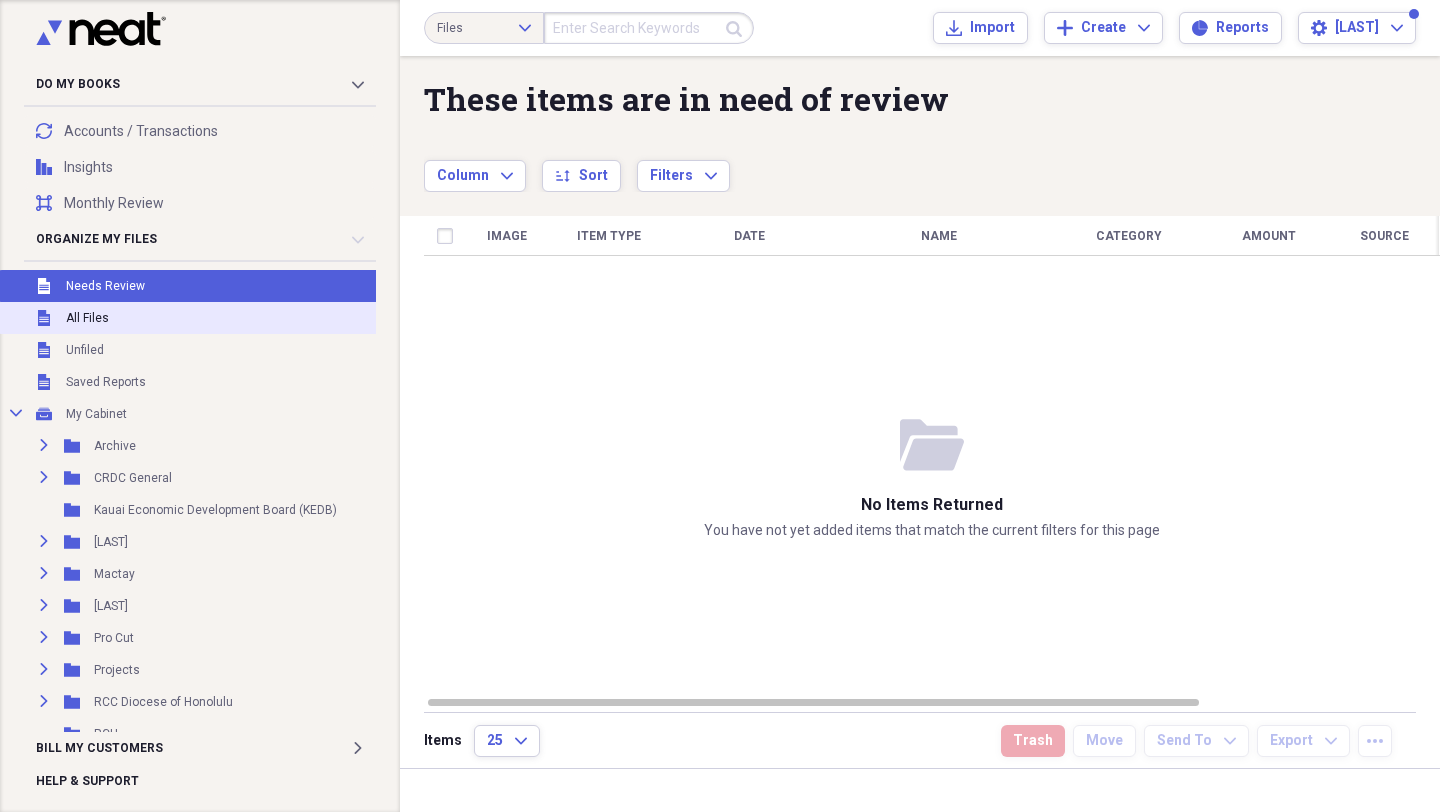 click on "Unfiled All Files" at bounding box center (199, 318) 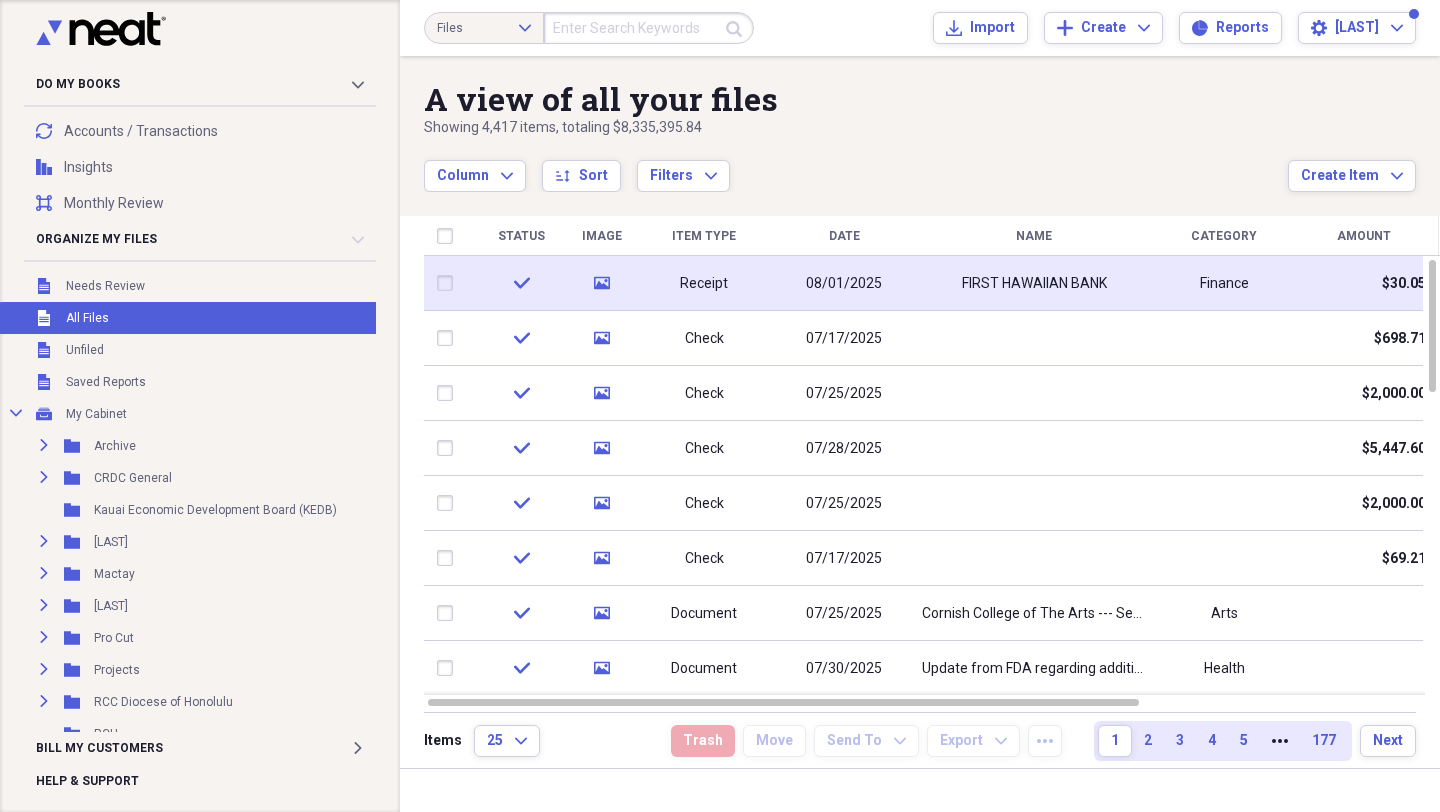 click on "Receipt" at bounding box center [704, 283] 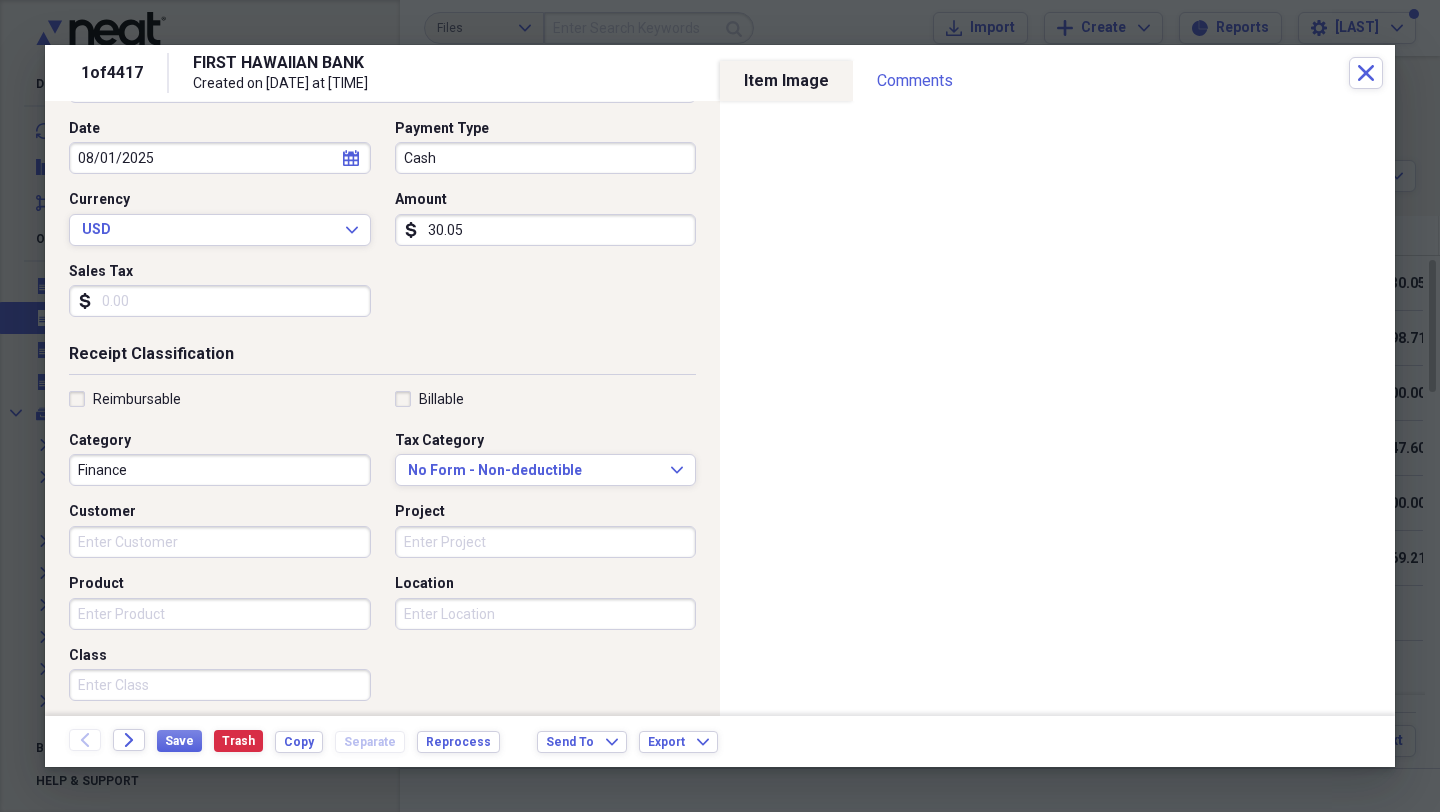scroll, scrollTop: 205, scrollLeft: 0, axis: vertical 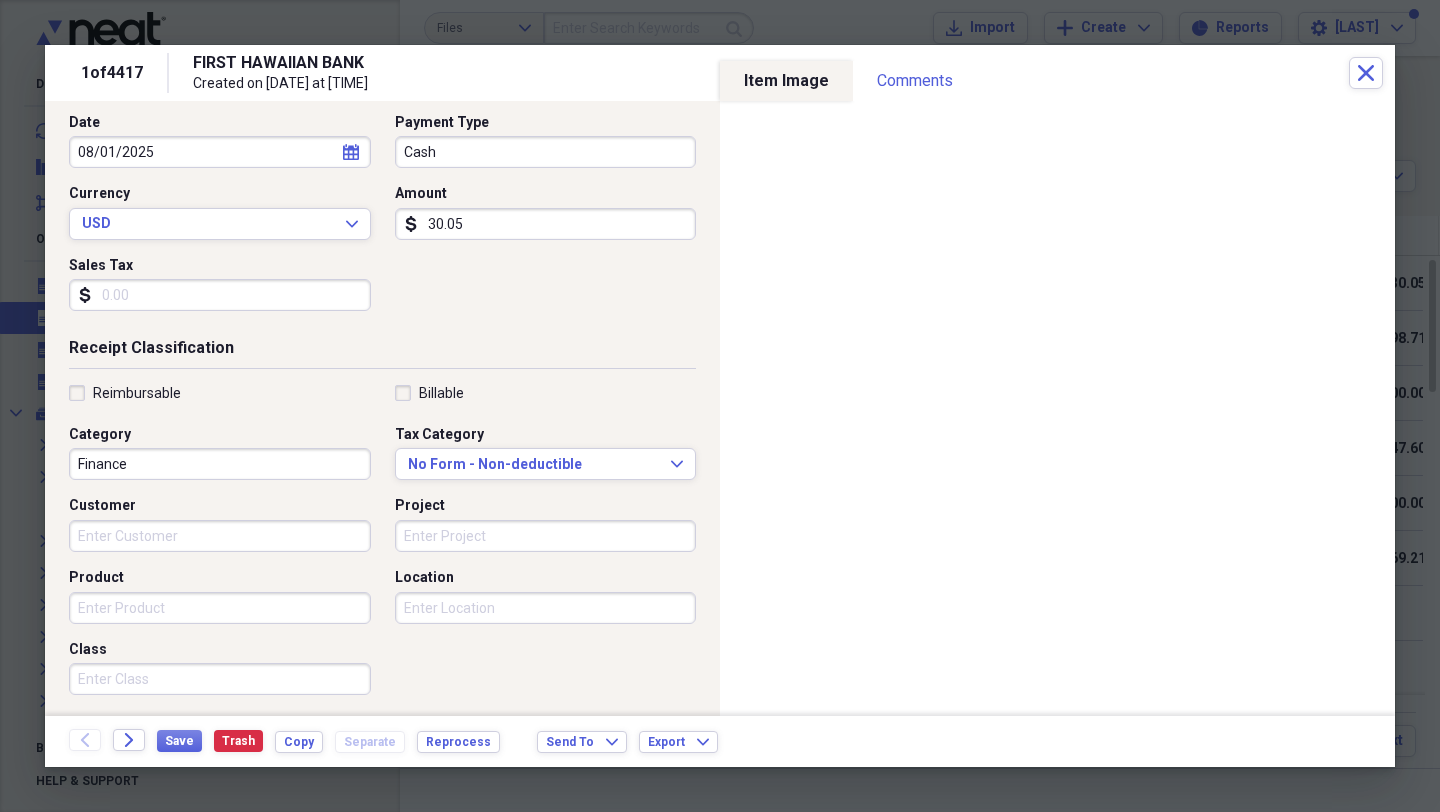 click on "30.05" at bounding box center (546, 224) 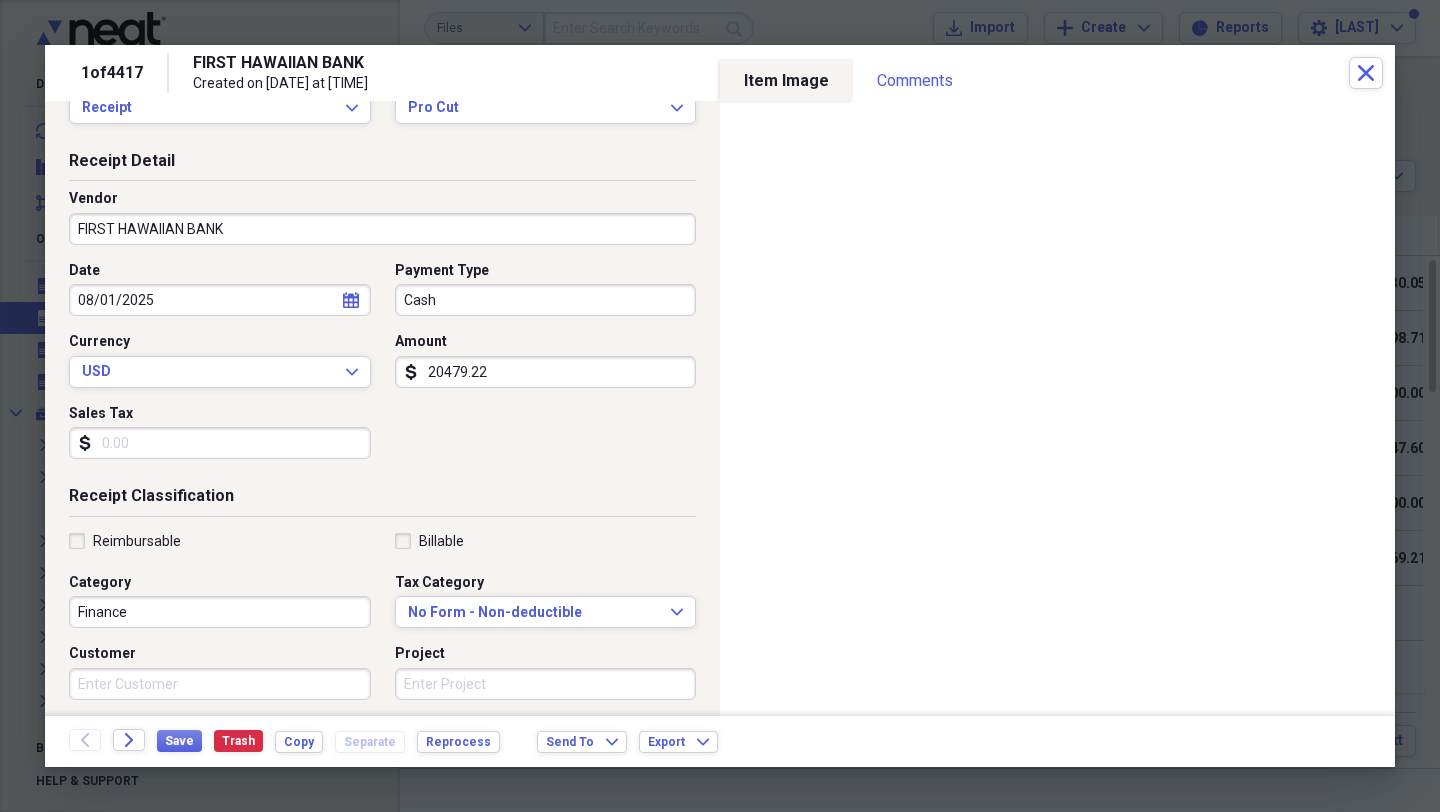scroll, scrollTop: 0, scrollLeft: 0, axis: both 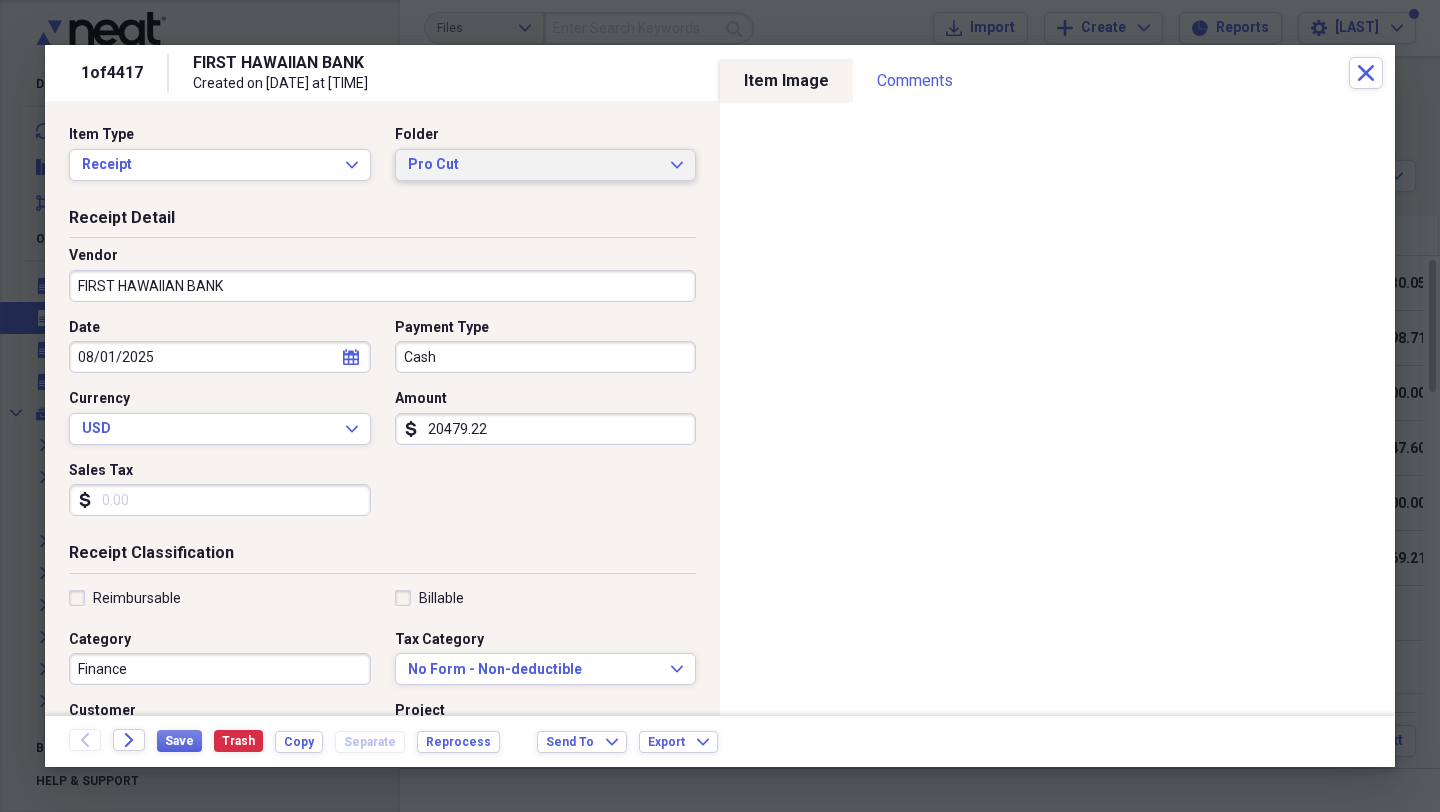 type on "20479.22" 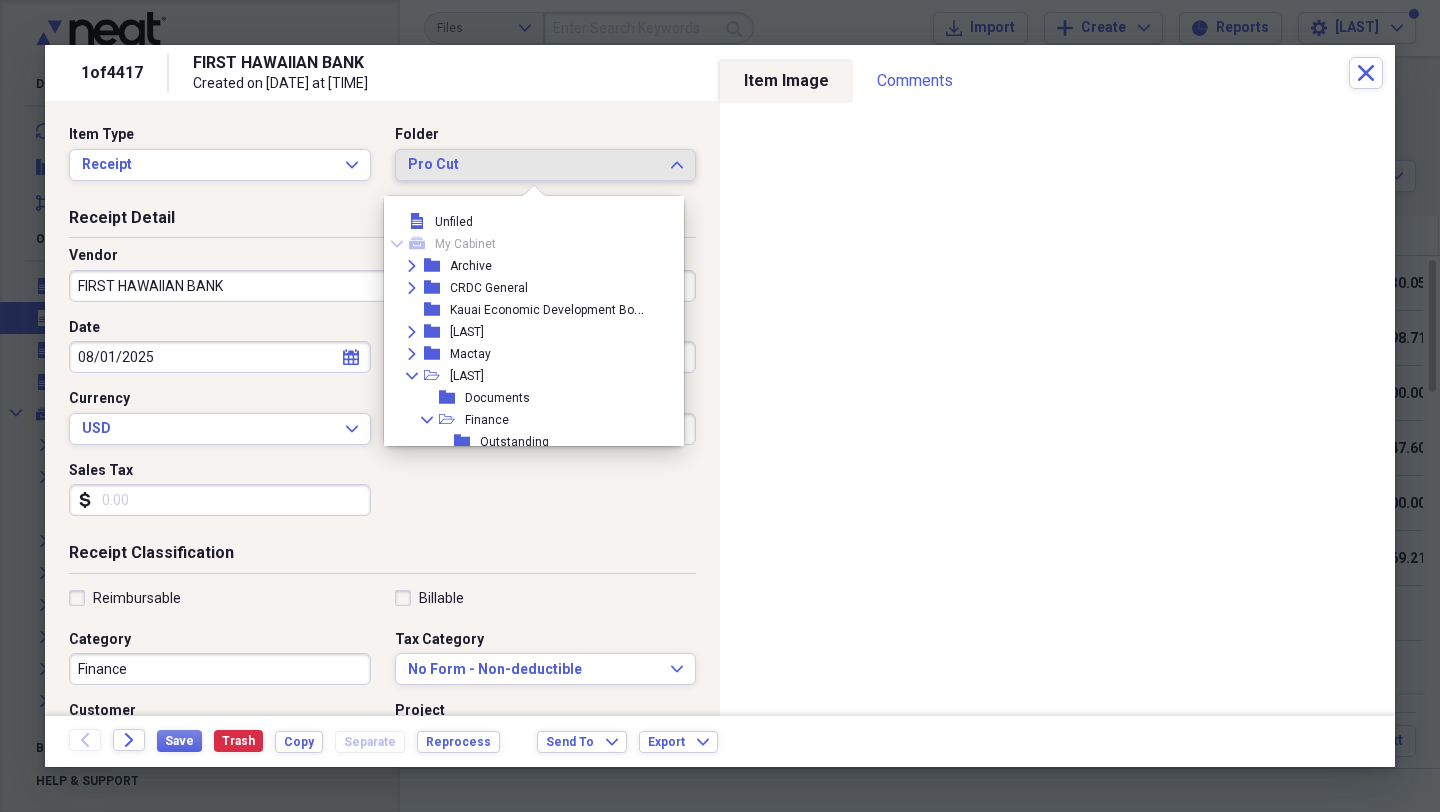scroll, scrollTop: 77, scrollLeft: 0, axis: vertical 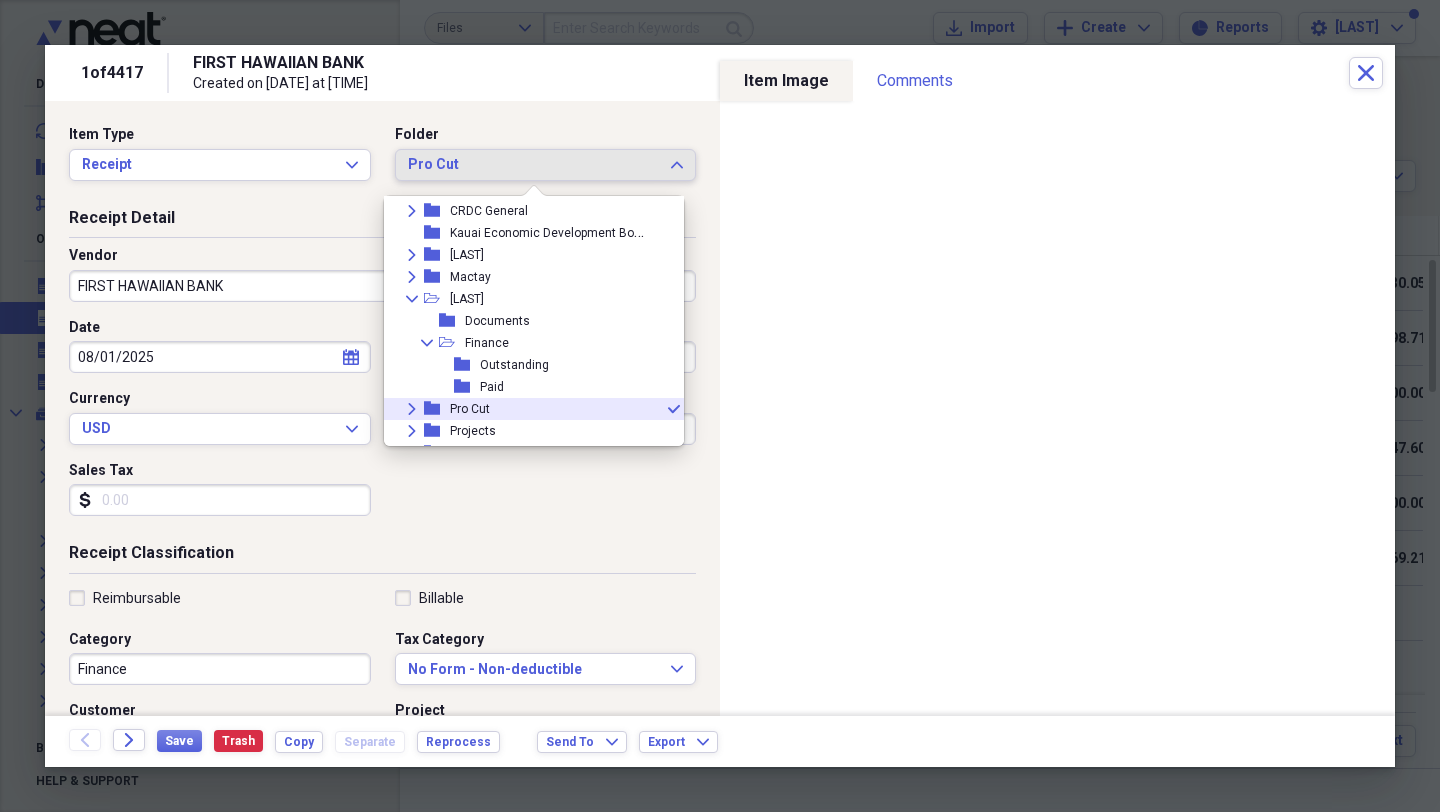 click 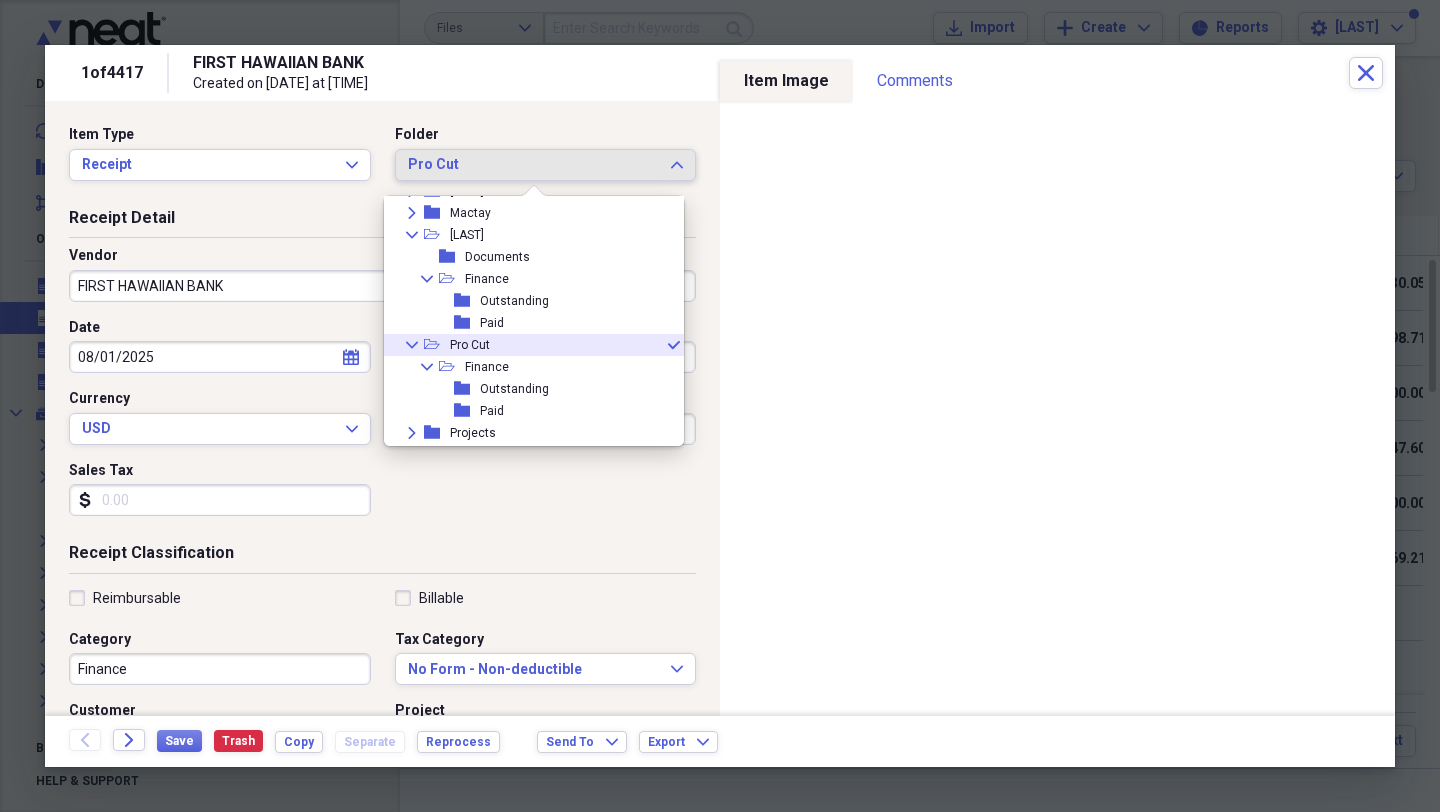 scroll, scrollTop: 156, scrollLeft: 0, axis: vertical 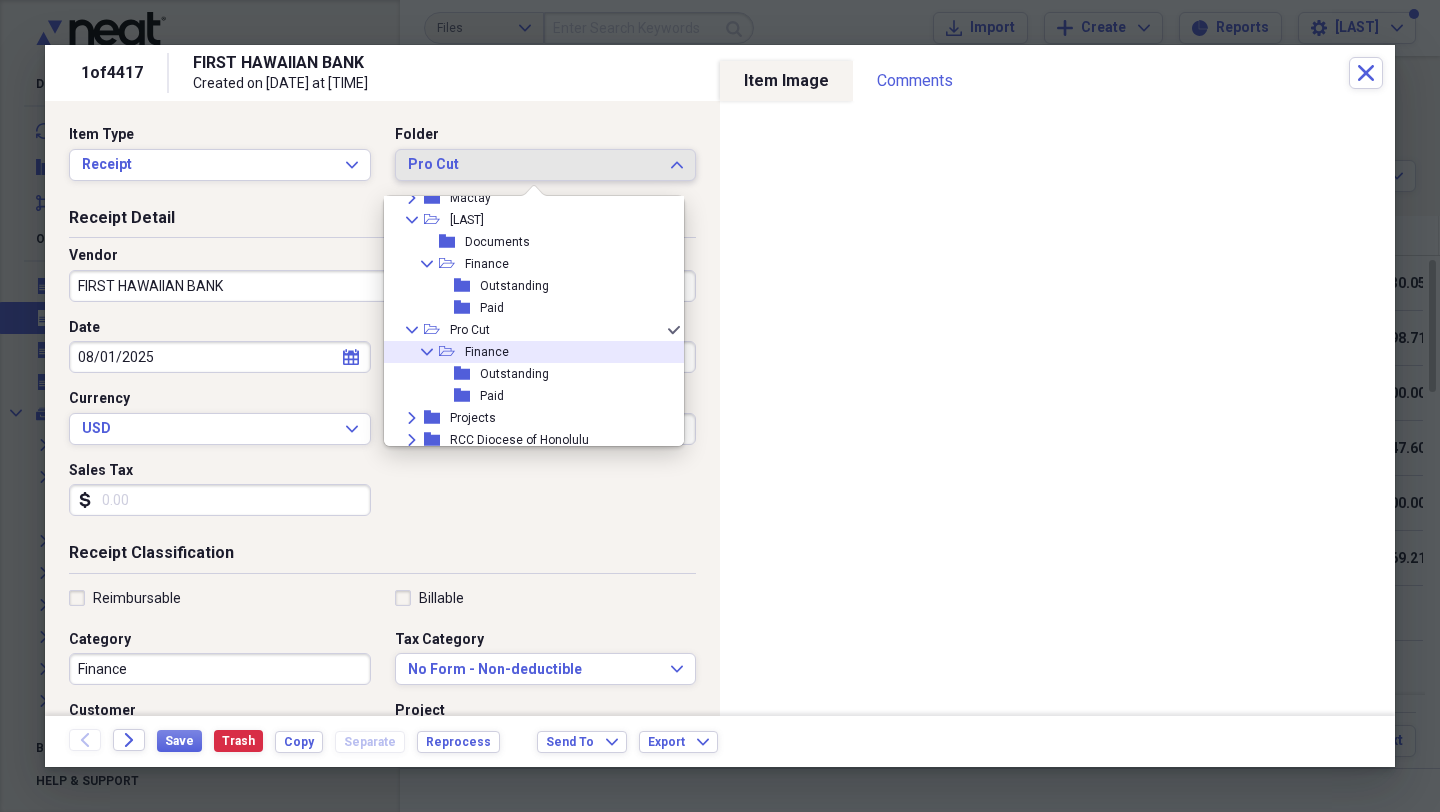 click on "Collapse open-folder Finance" at bounding box center [526, 352] 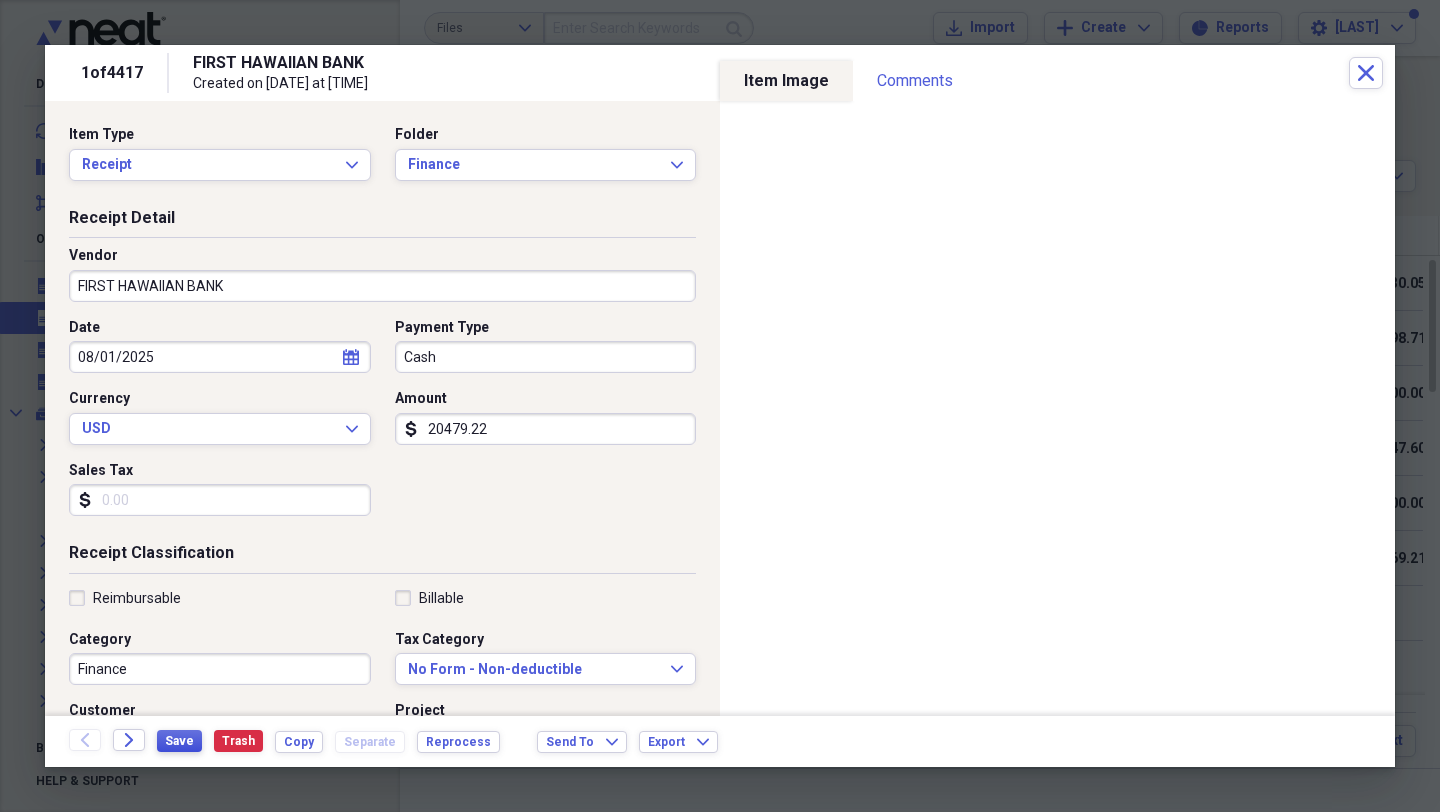 click on "Save" at bounding box center [179, 741] 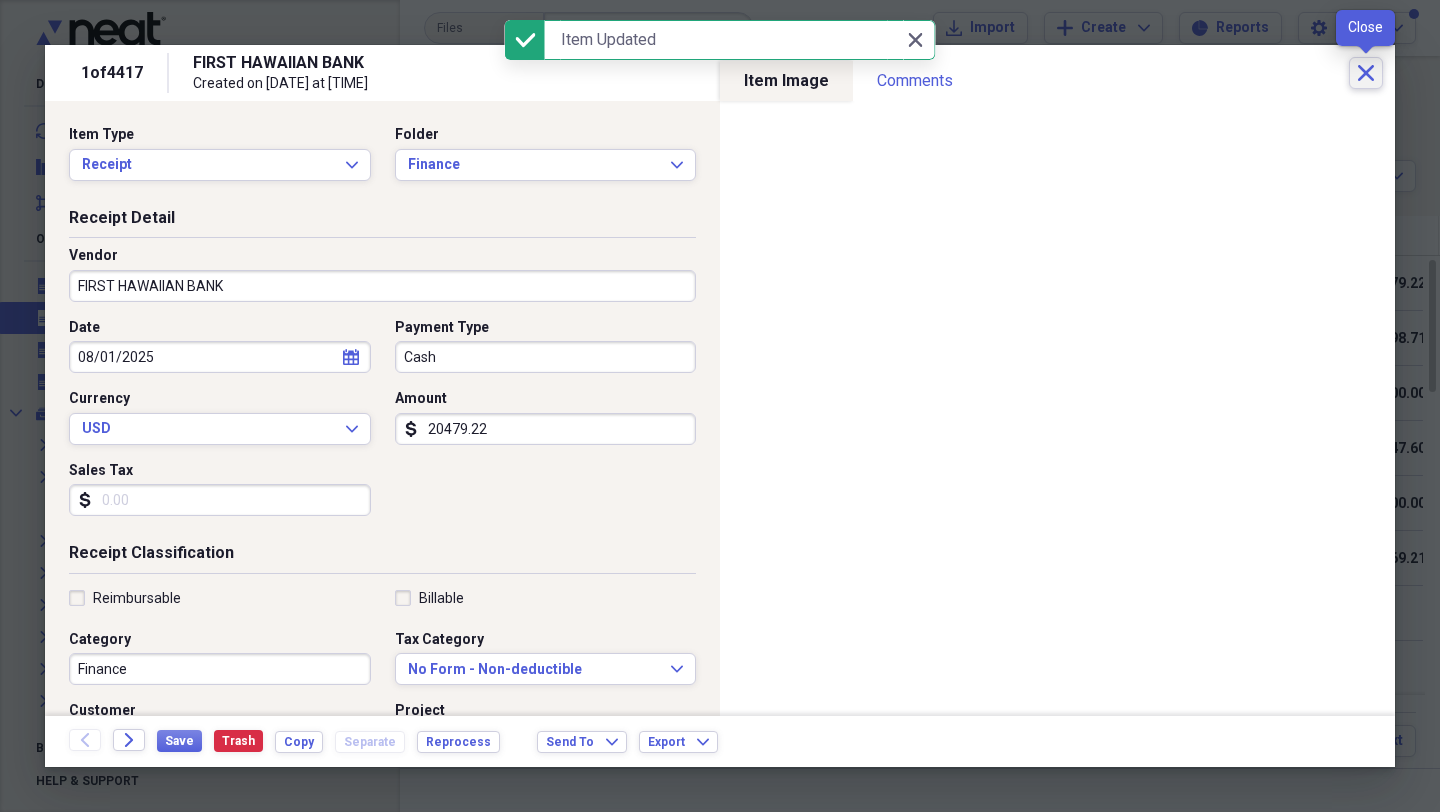 click 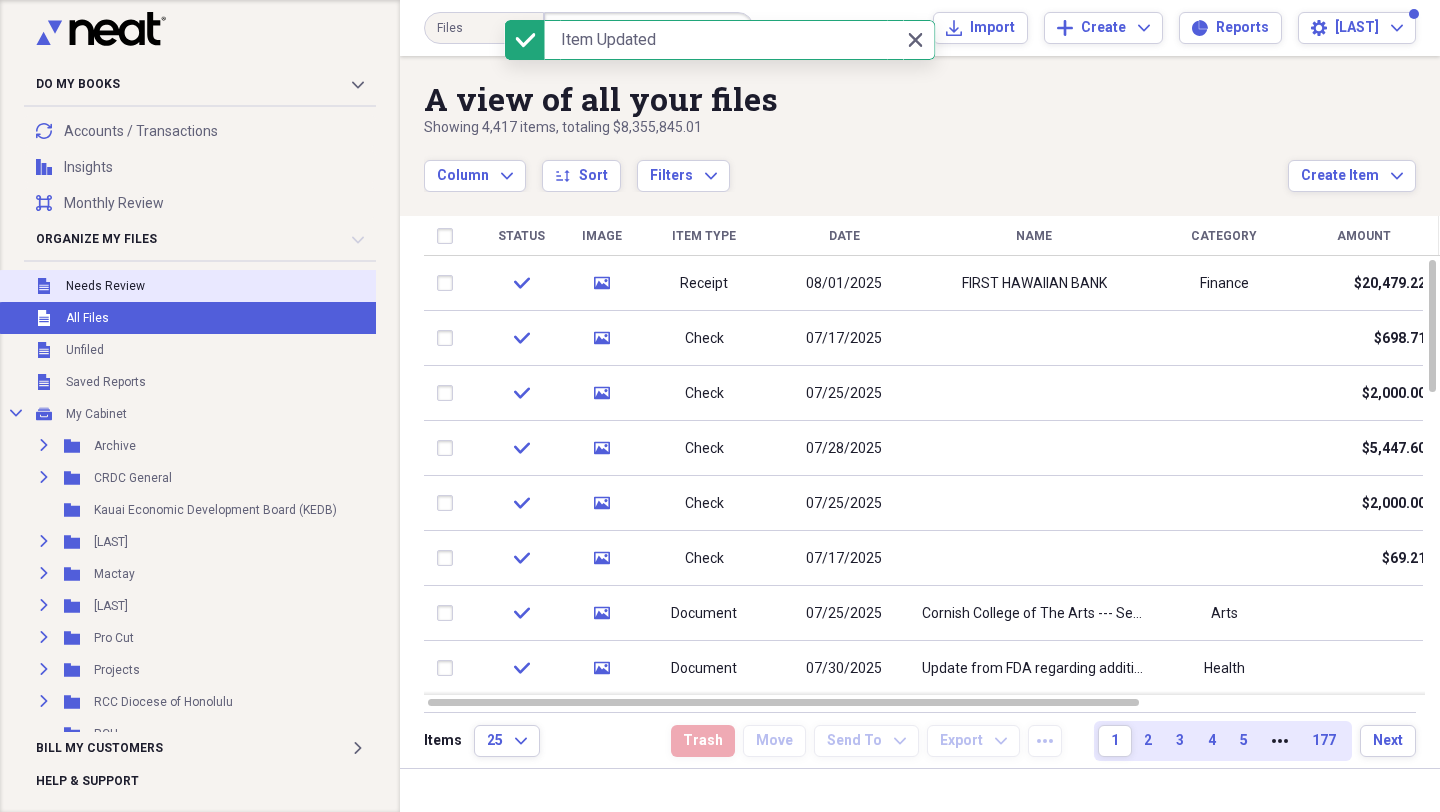 click on "Needs Review" at bounding box center (105, 286) 